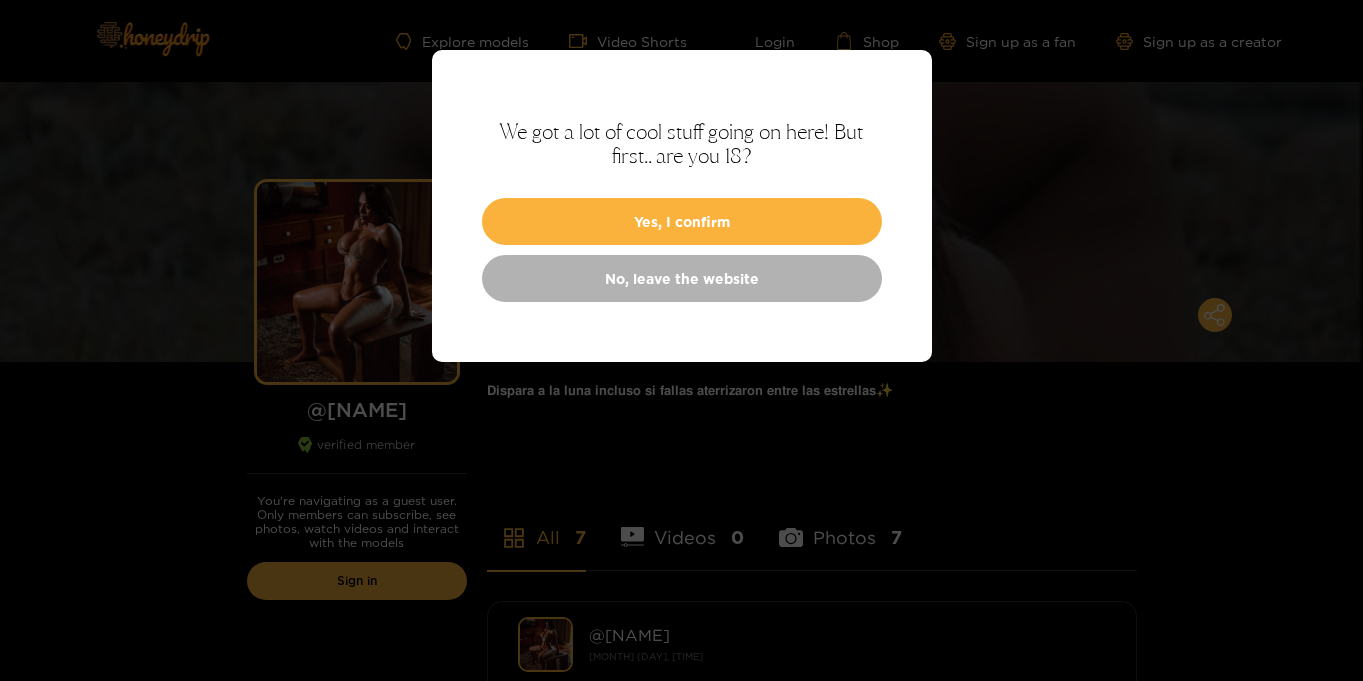 scroll, scrollTop: 0, scrollLeft: 0, axis: both 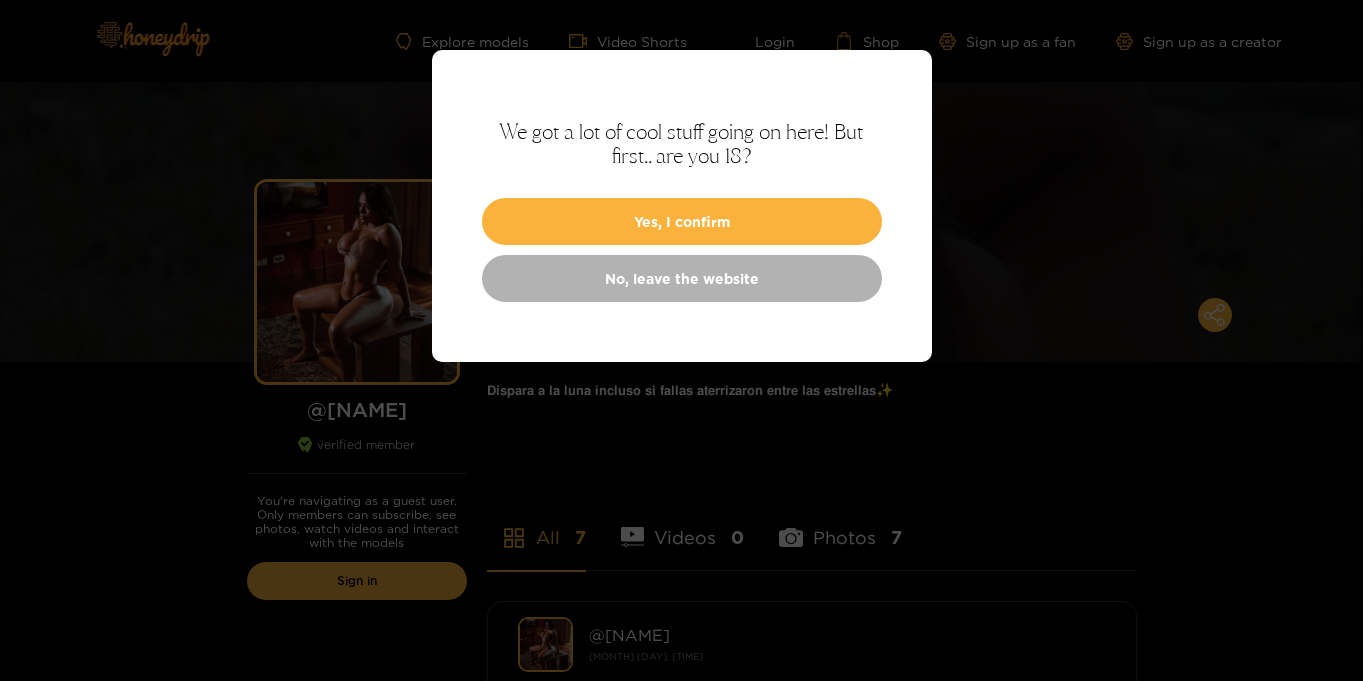 click on "Yes, I confirm" at bounding box center [682, 221] 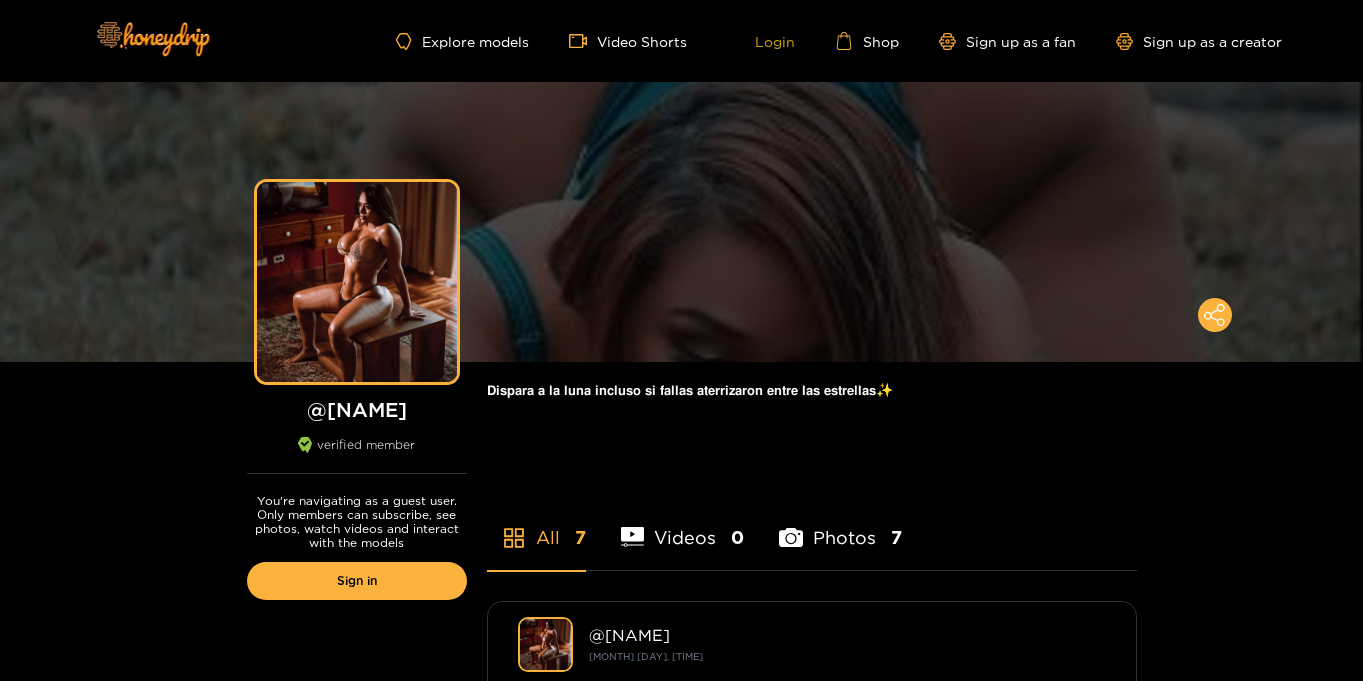 click on "Login" at bounding box center (761, 41) 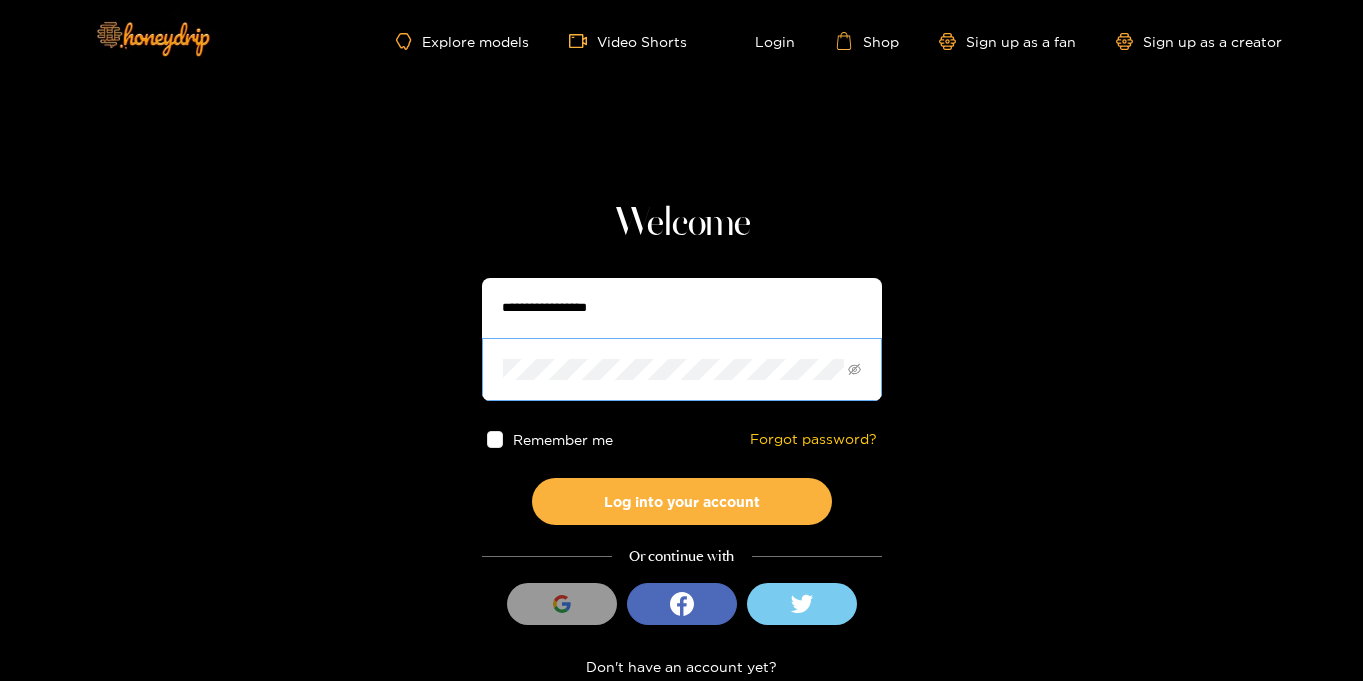 type on "**********" 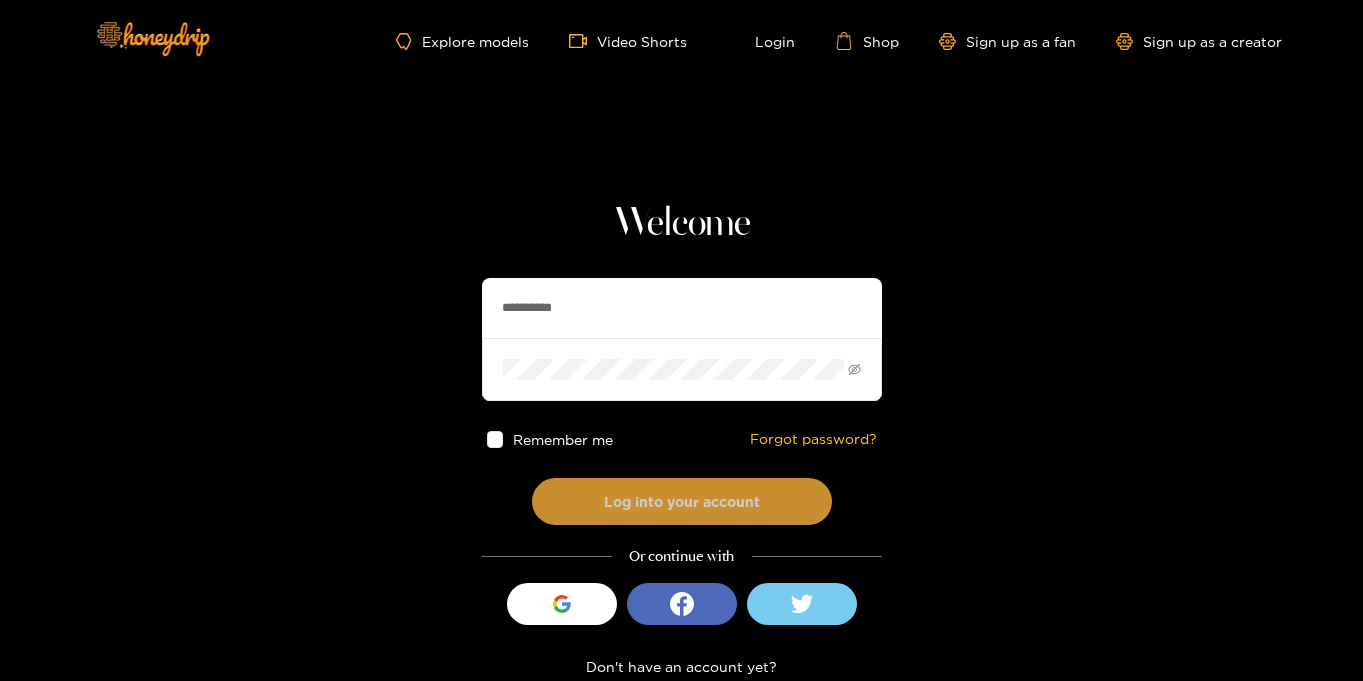 click on "Log into your account" at bounding box center [682, 501] 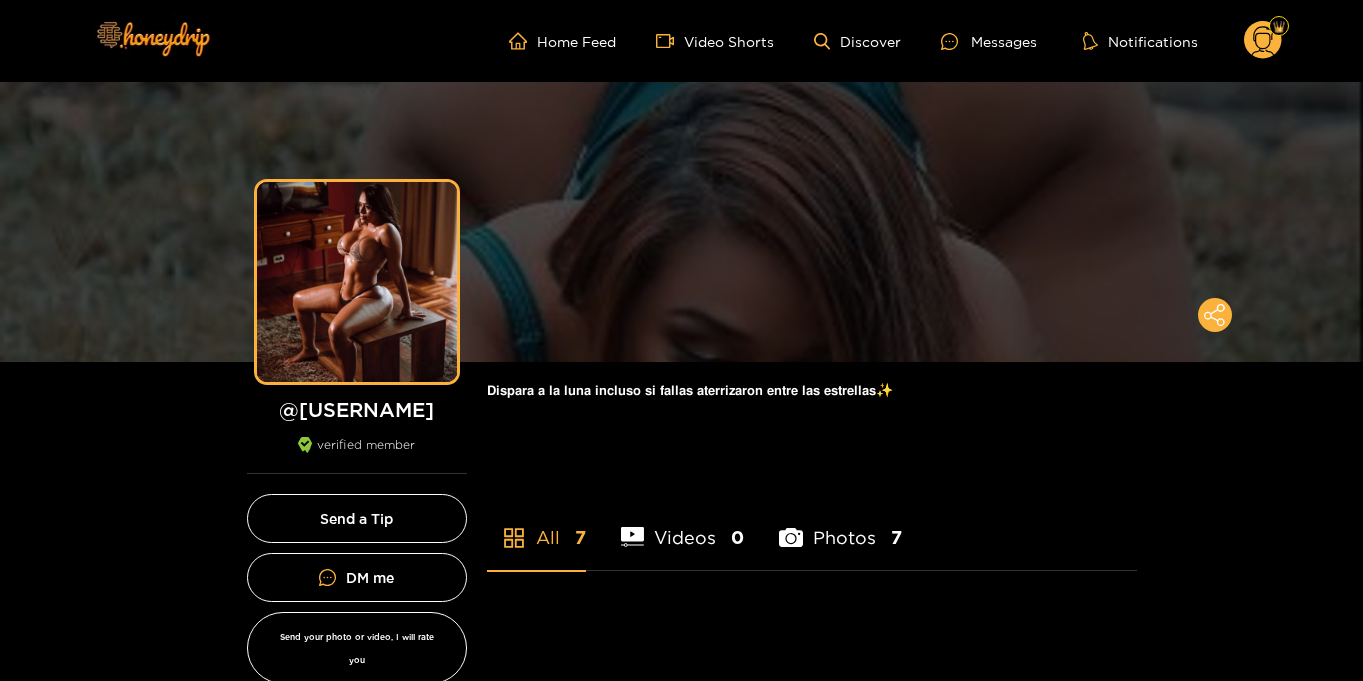 scroll, scrollTop: 0, scrollLeft: 0, axis: both 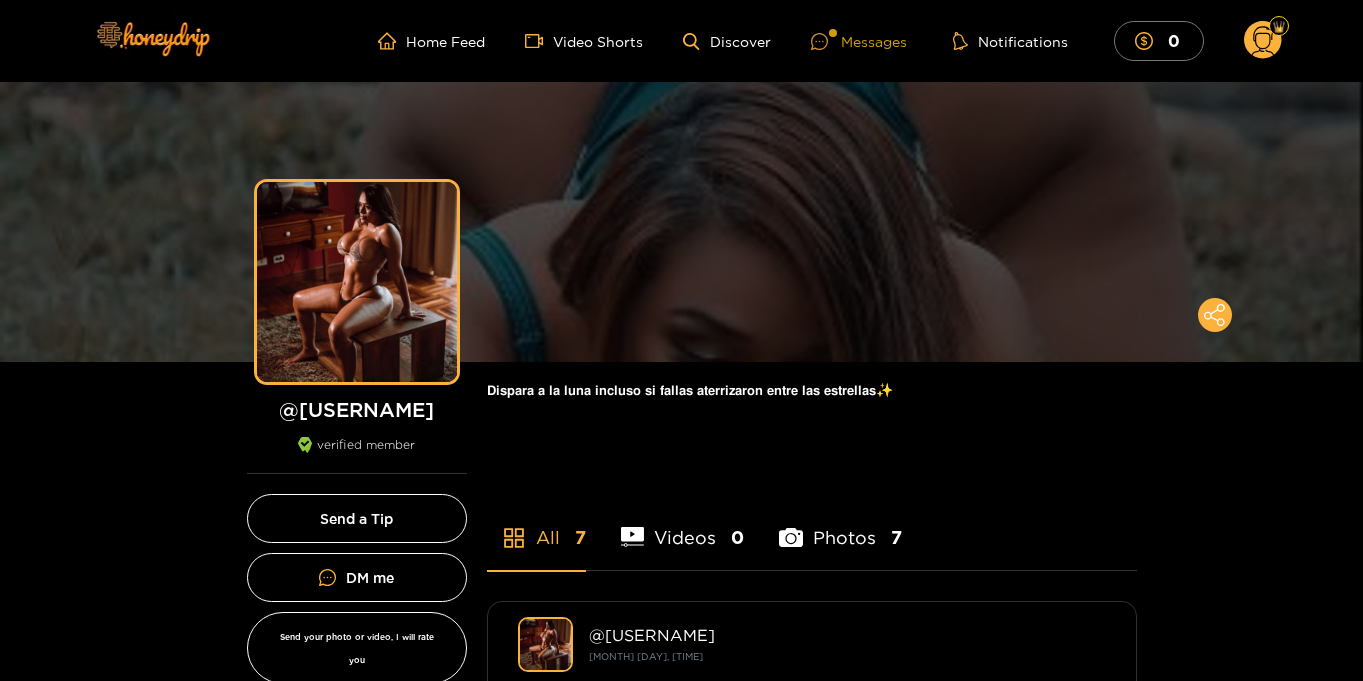 click on "Messages" at bounding box center (859, 41) 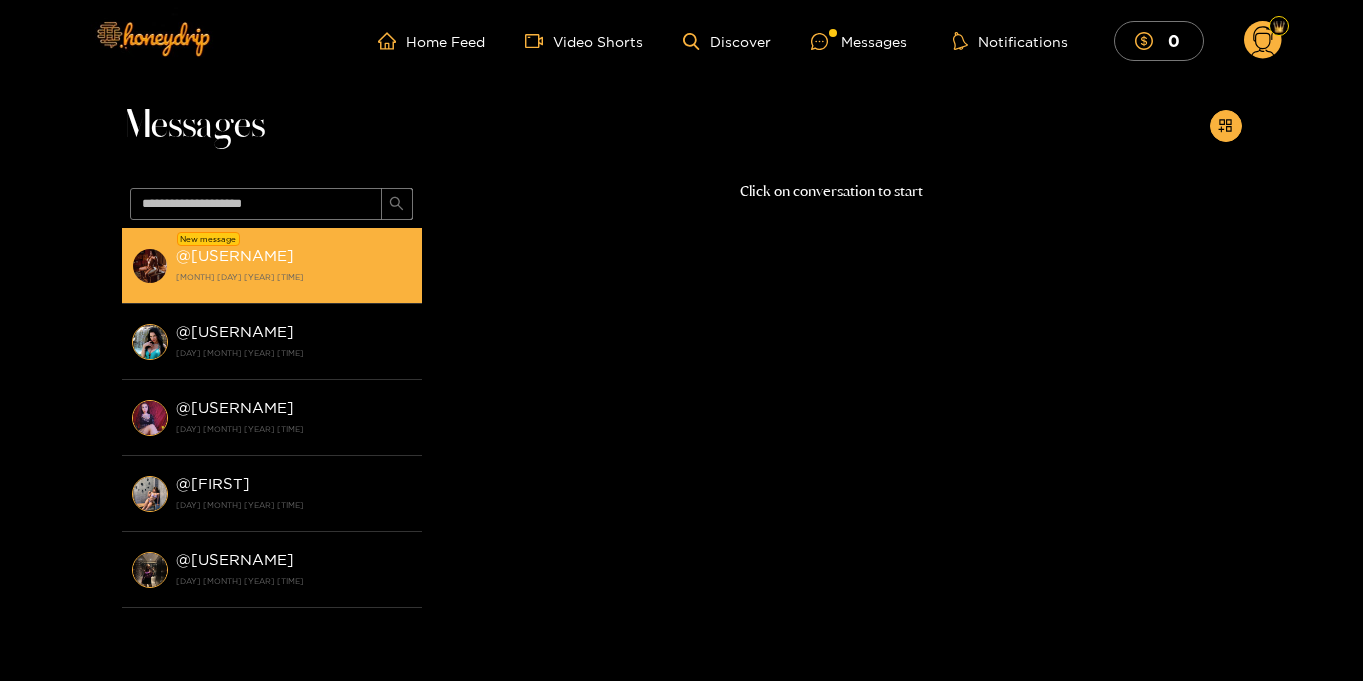 click on "@ [USERNAME] [MONTH] [DAY] [YEAR] [TIME]" at bounding box center [294, 265] 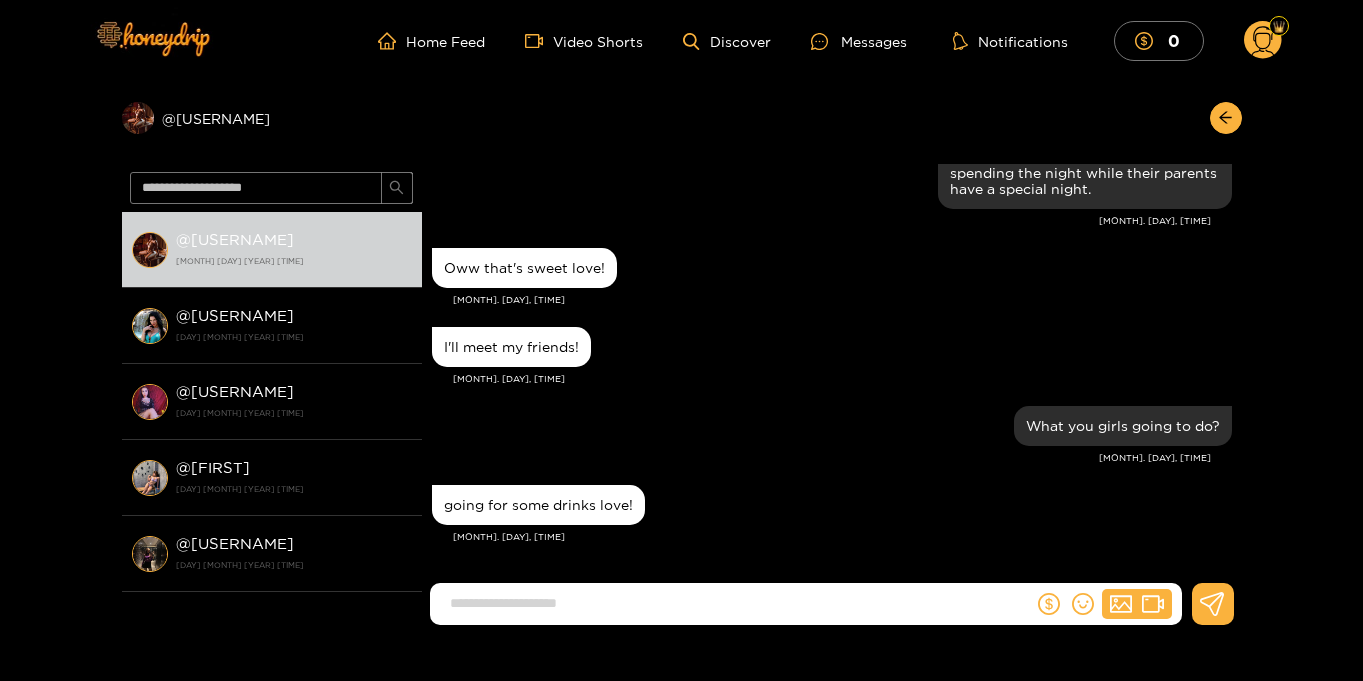 scroll, scrollTop: 1734, scrollLeft: 0, axis: vertical 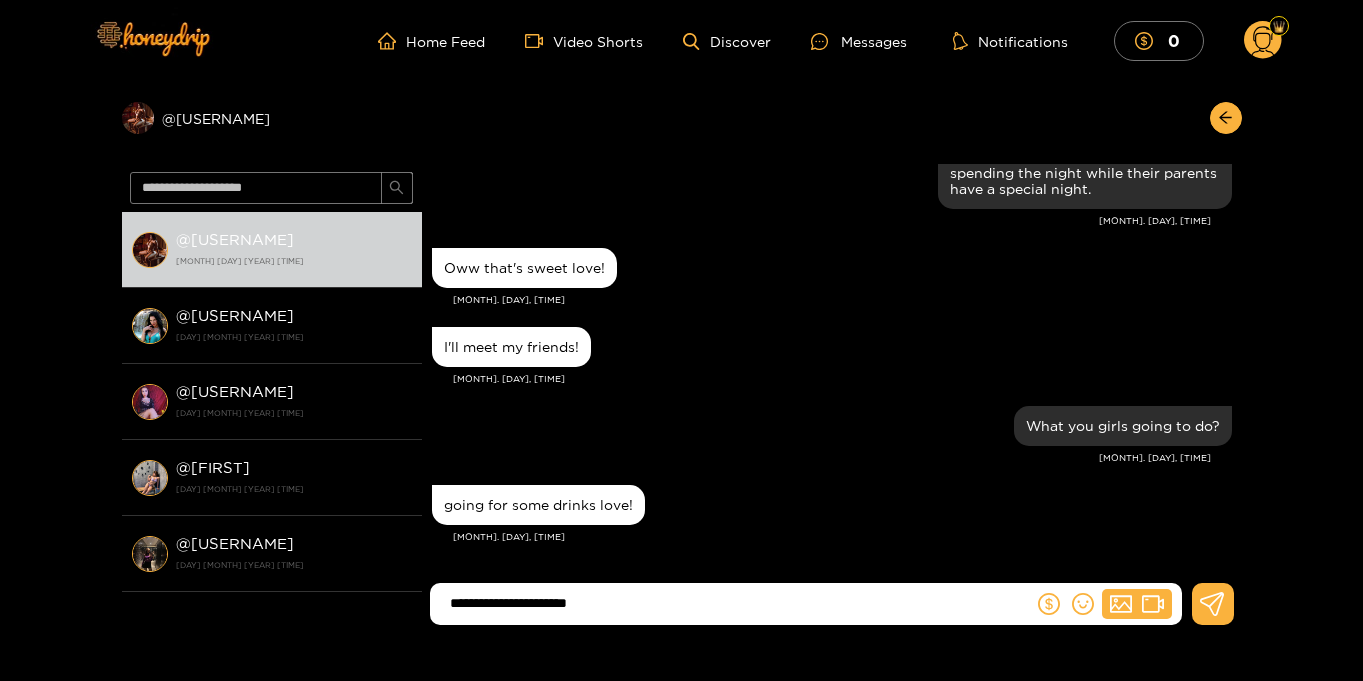 type on "**********" 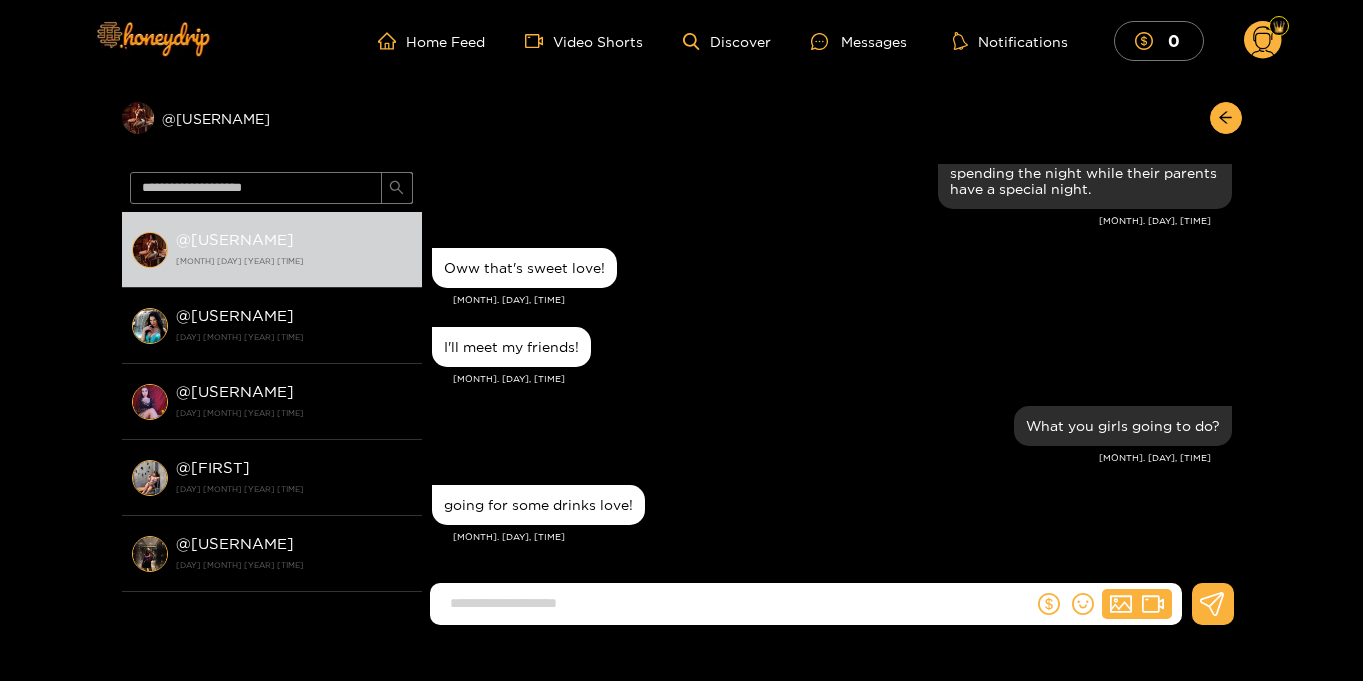 scroll, scrollTop: 1813, scrollLeft: 0, axis: vertical 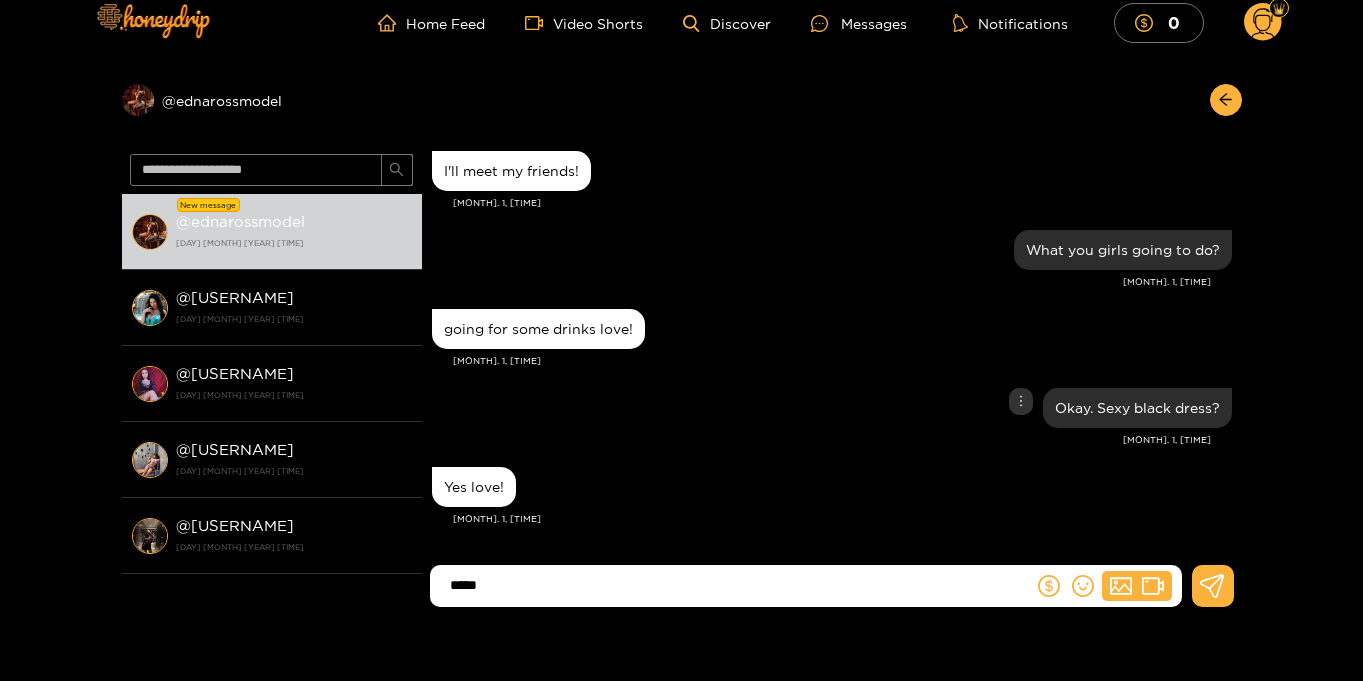 type on "*****" 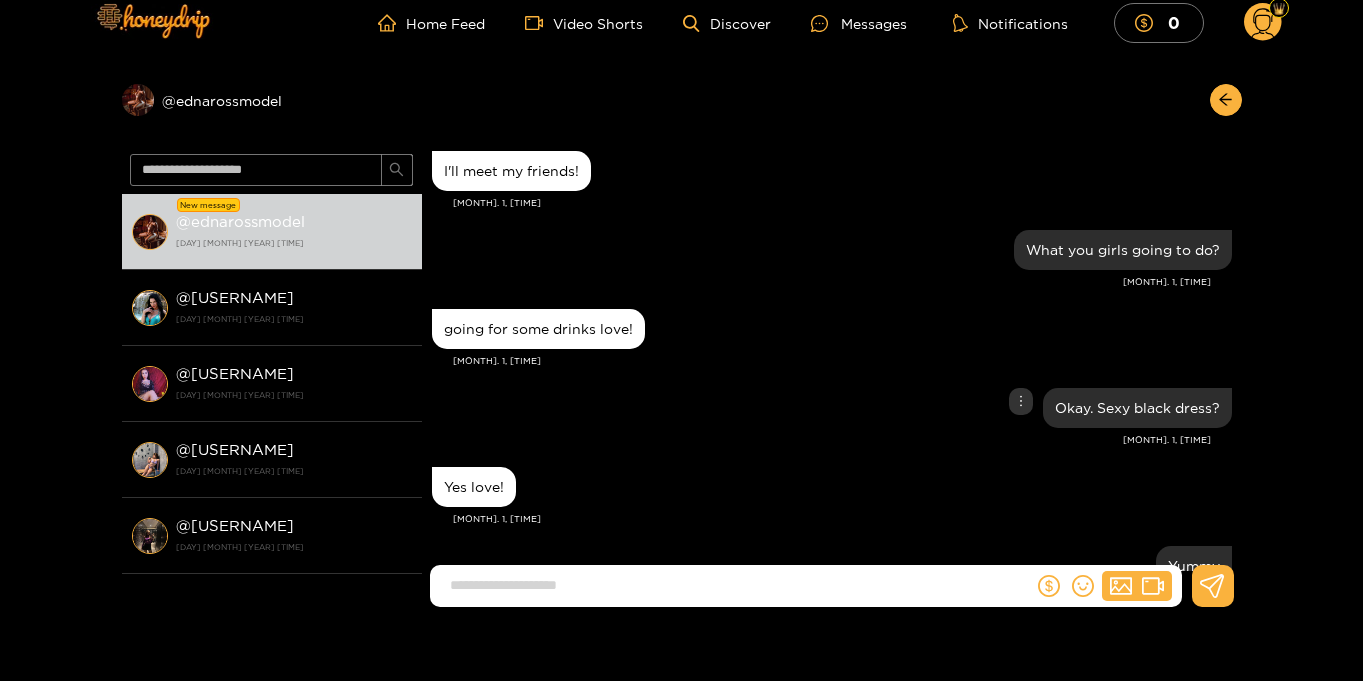 scroll, scrollTop: 1876, scrollLeft: 0, axis: vertical 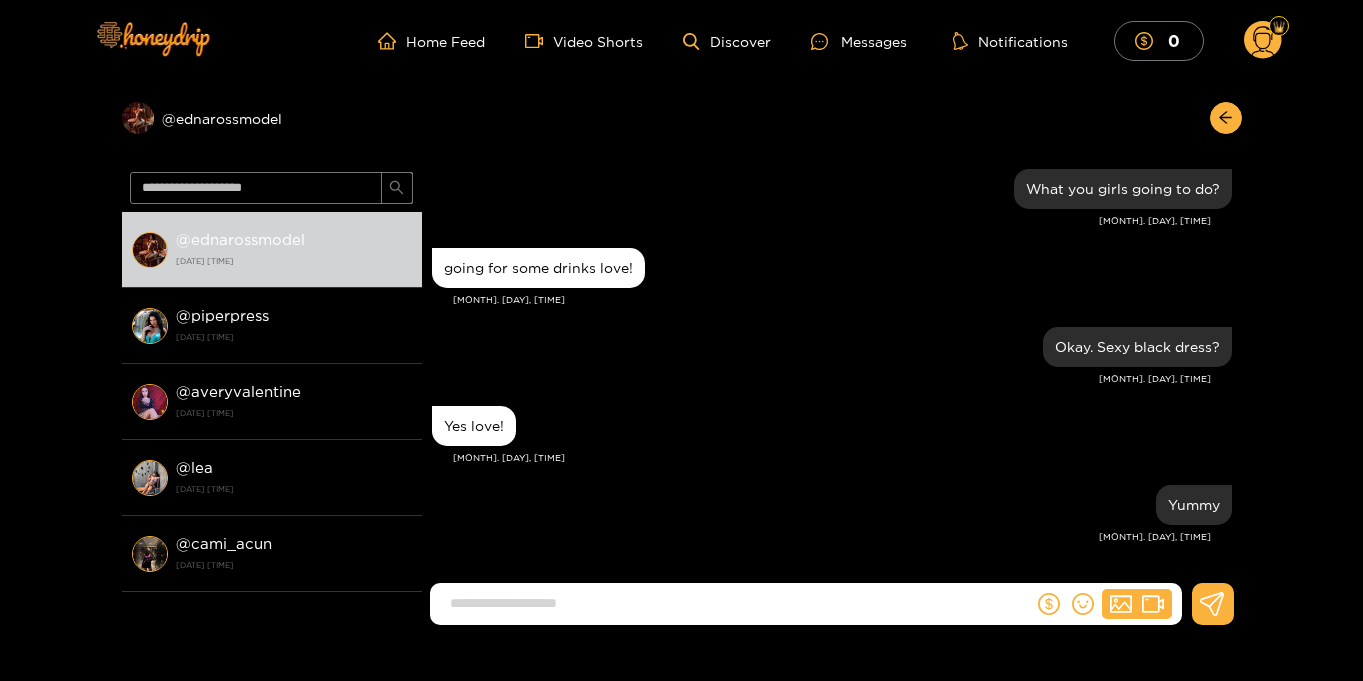 click 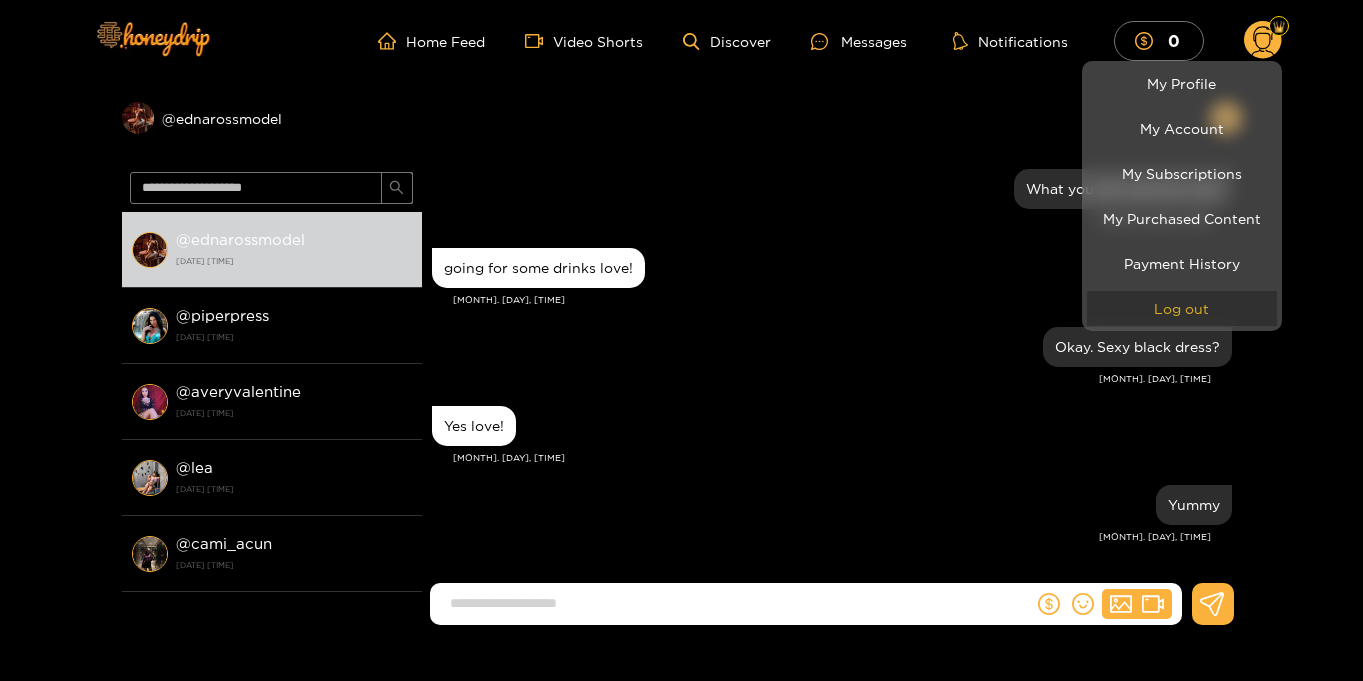 click on "Log out" at bounding box center (1182, 308) 